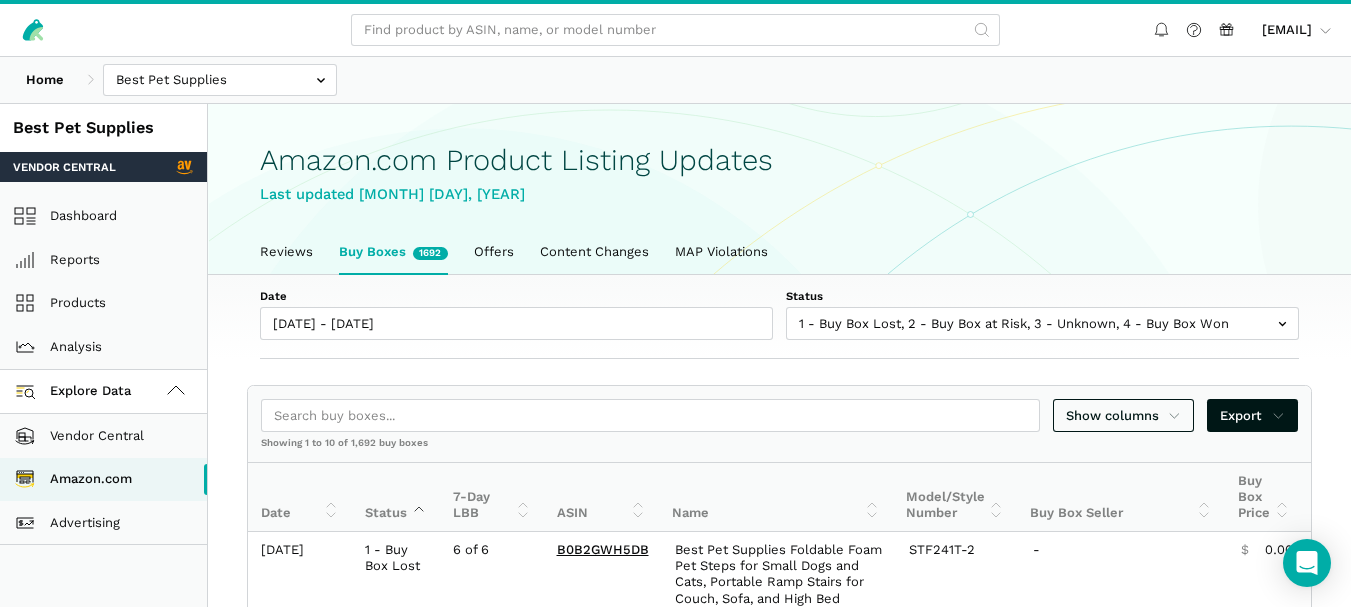 scroll, scrollTop: 0, scrollLeft: 0, axis: both 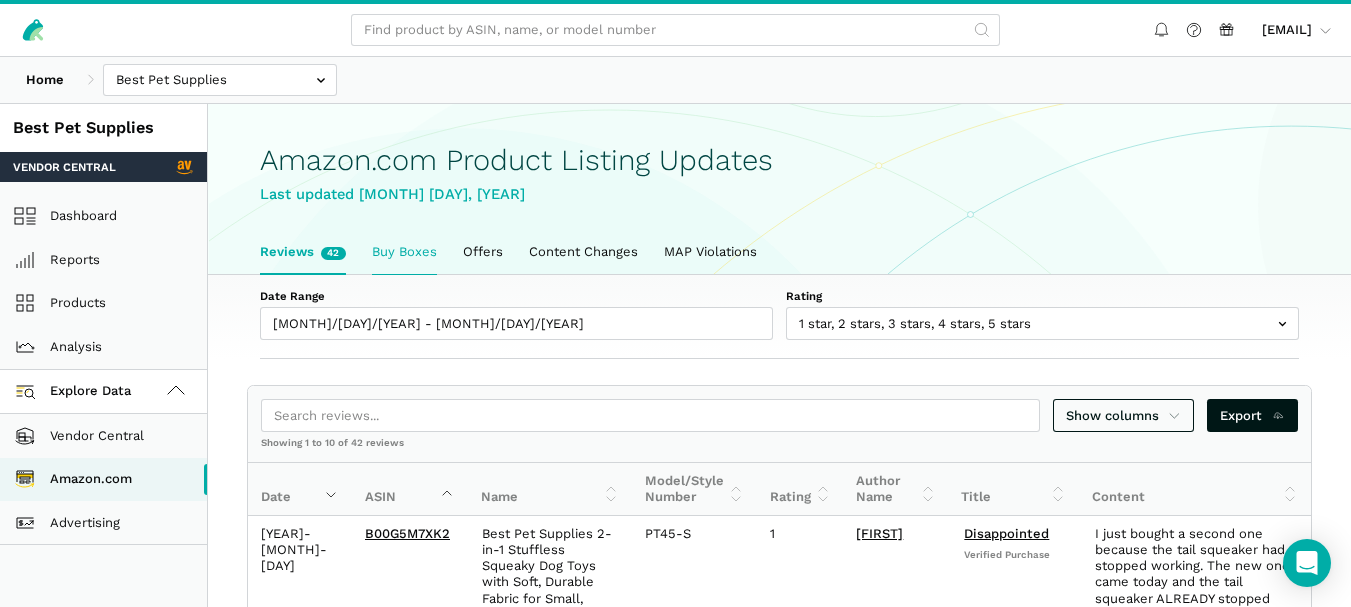 click on "Buy Boxes" at bounding box center [404, 252] 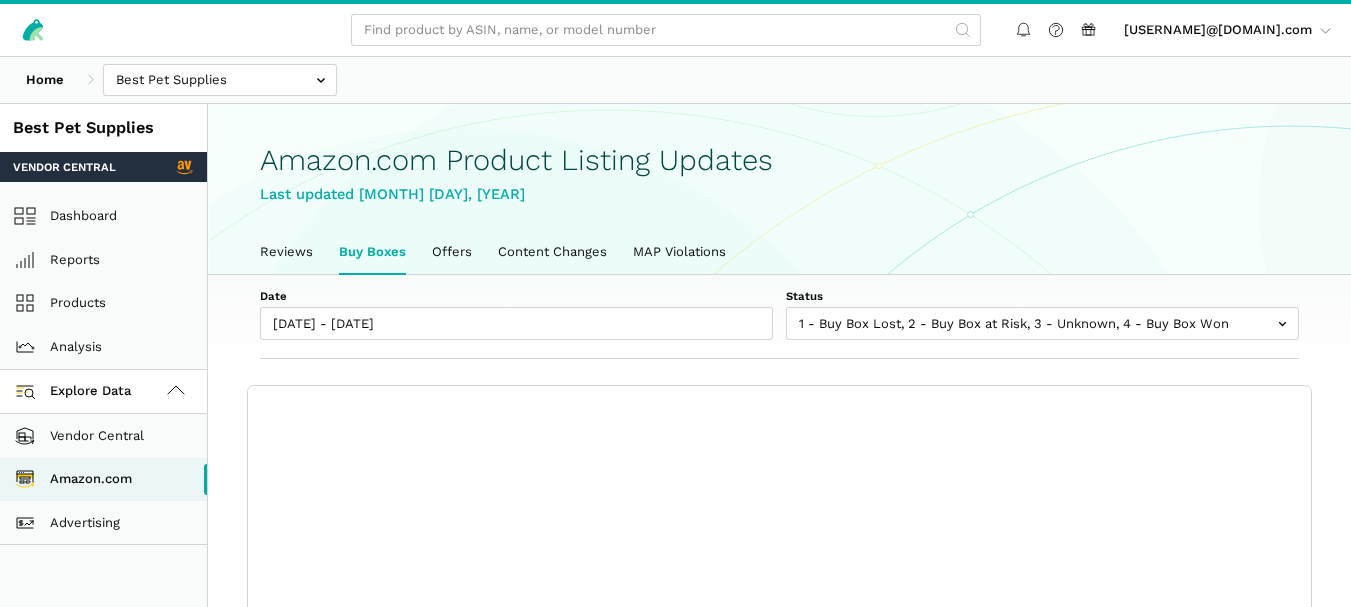 scroll, scrollTop: 0, scrollLeft: 0, axis: both 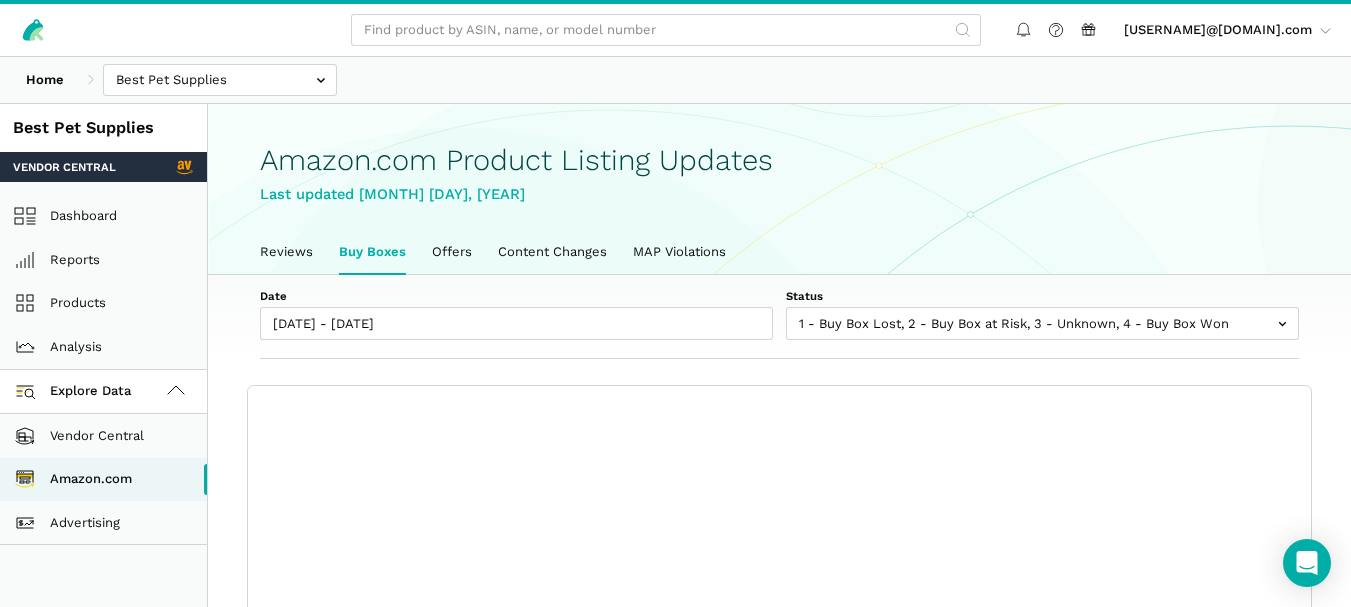 click on "Buy Boxes" at bounding box center [372, 252] 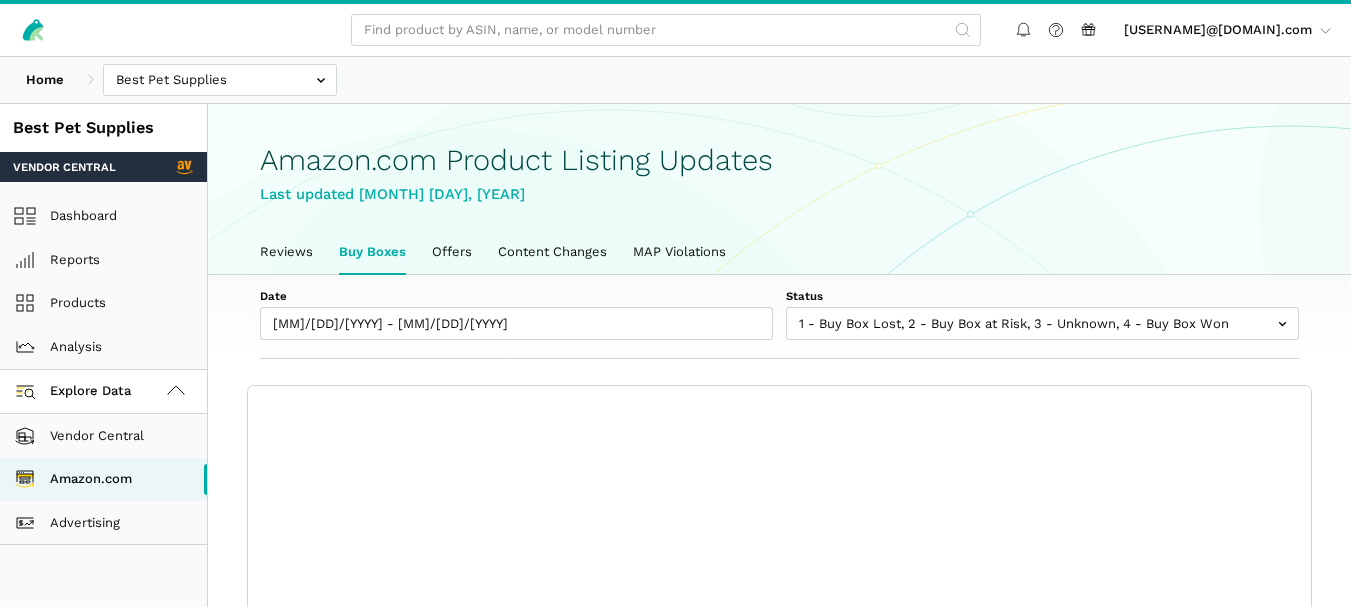 scroll, scrollTop: 0, scrollLeft: 0, axis: both 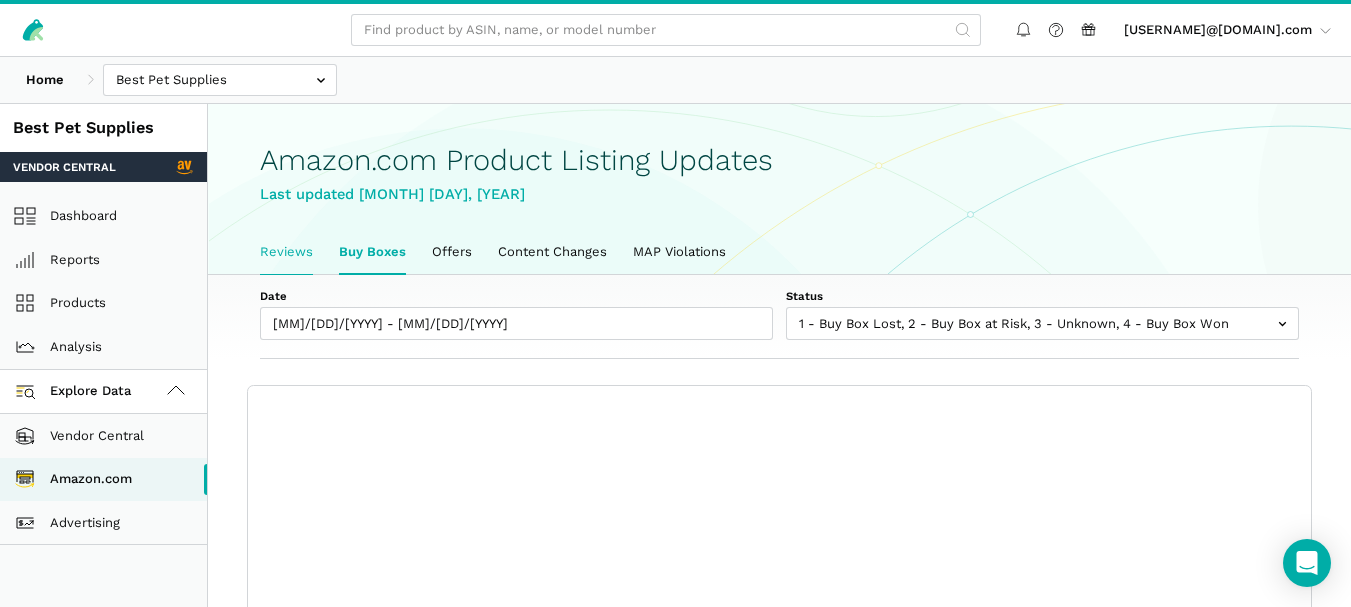 click on "Reviews" at bounding box center (286, 252) 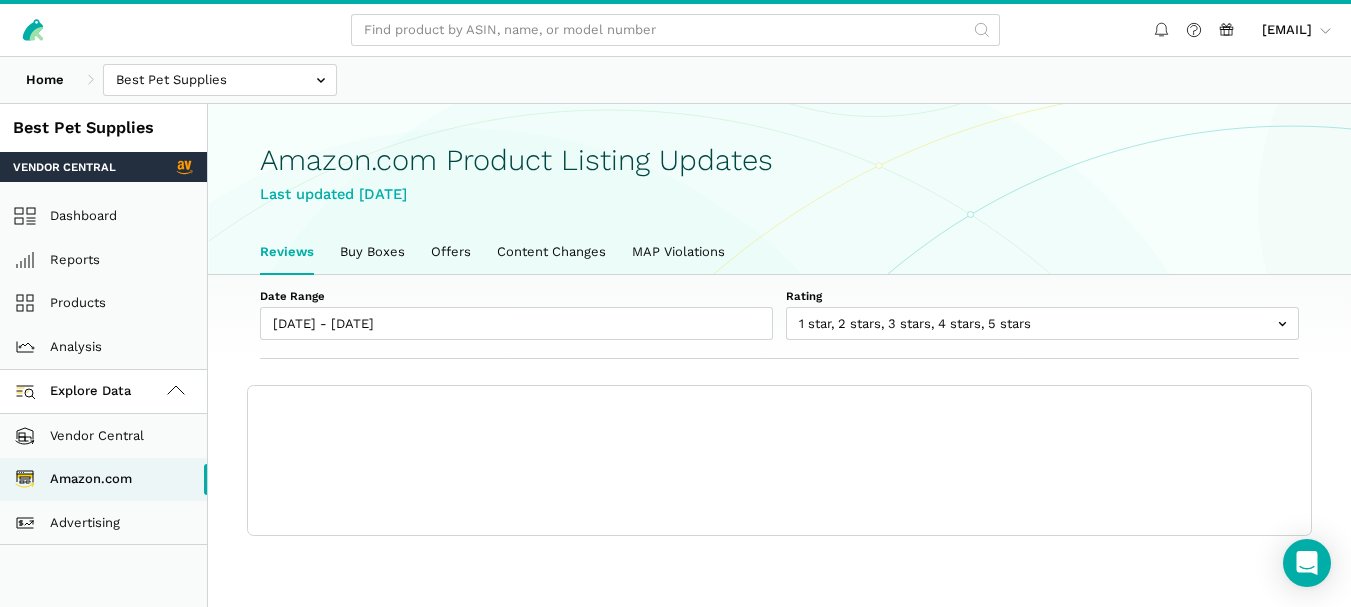 scroll, scrollTop: 0, scrollLeft: 0, axis: both 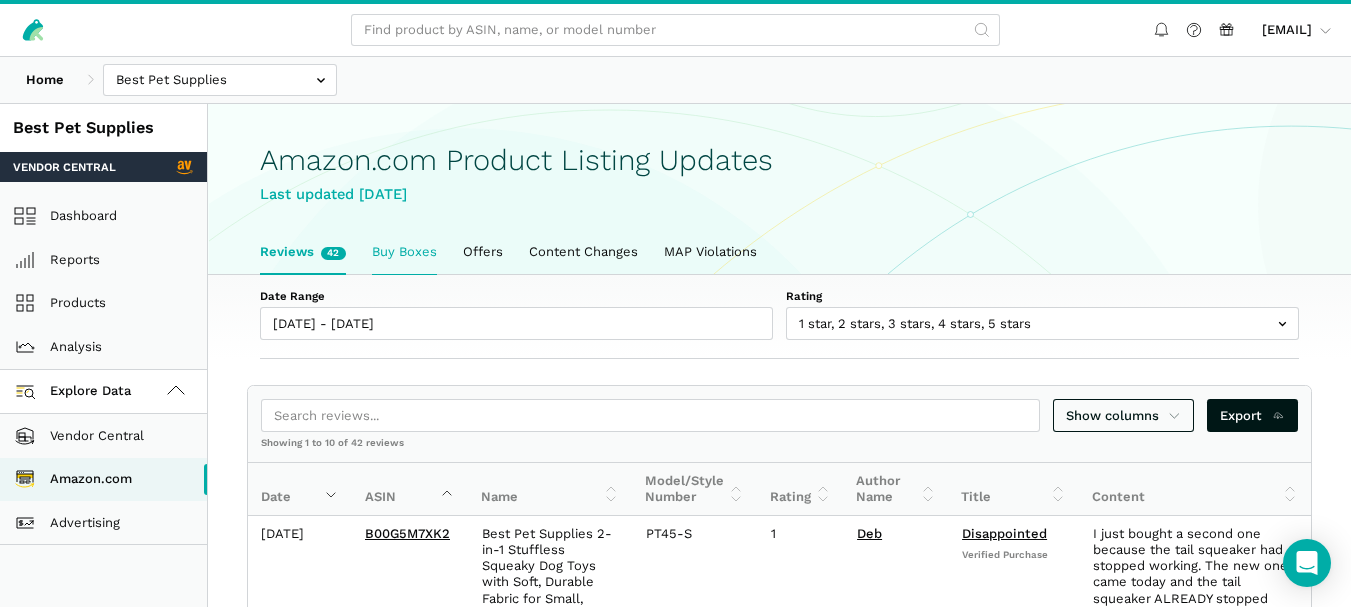 click on "Buy Boxes" at bounding box center (404, 252) 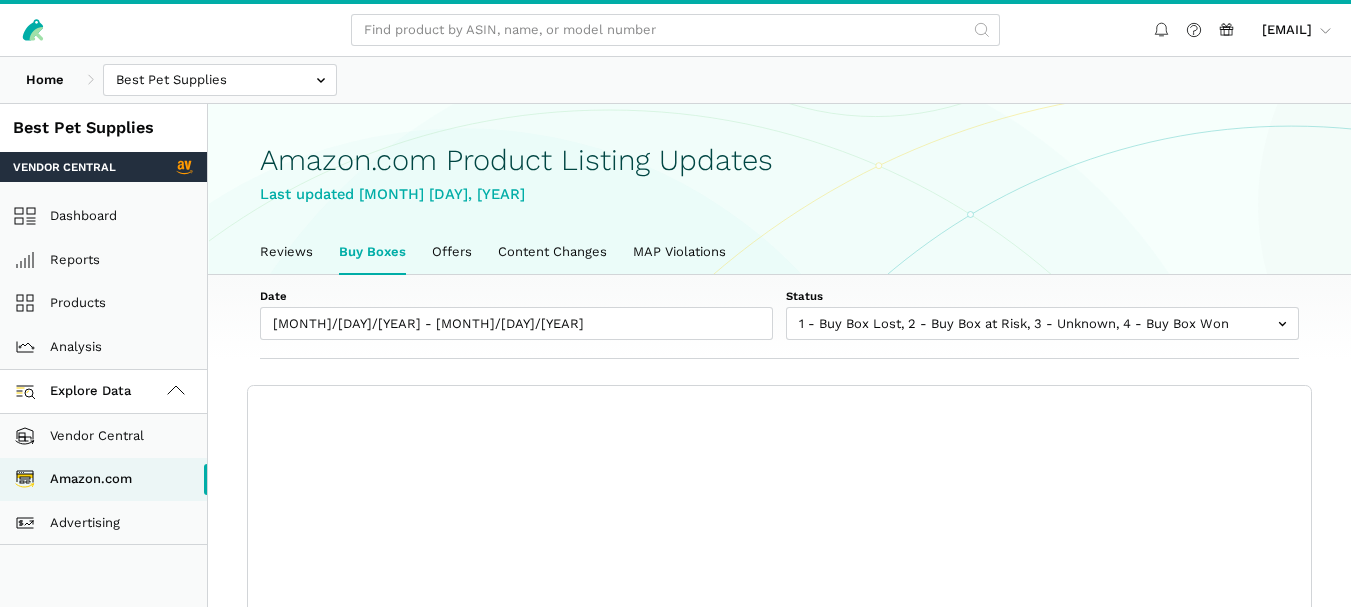 scroll, scrollTop: 0, scrollLeft: 0, axis: both 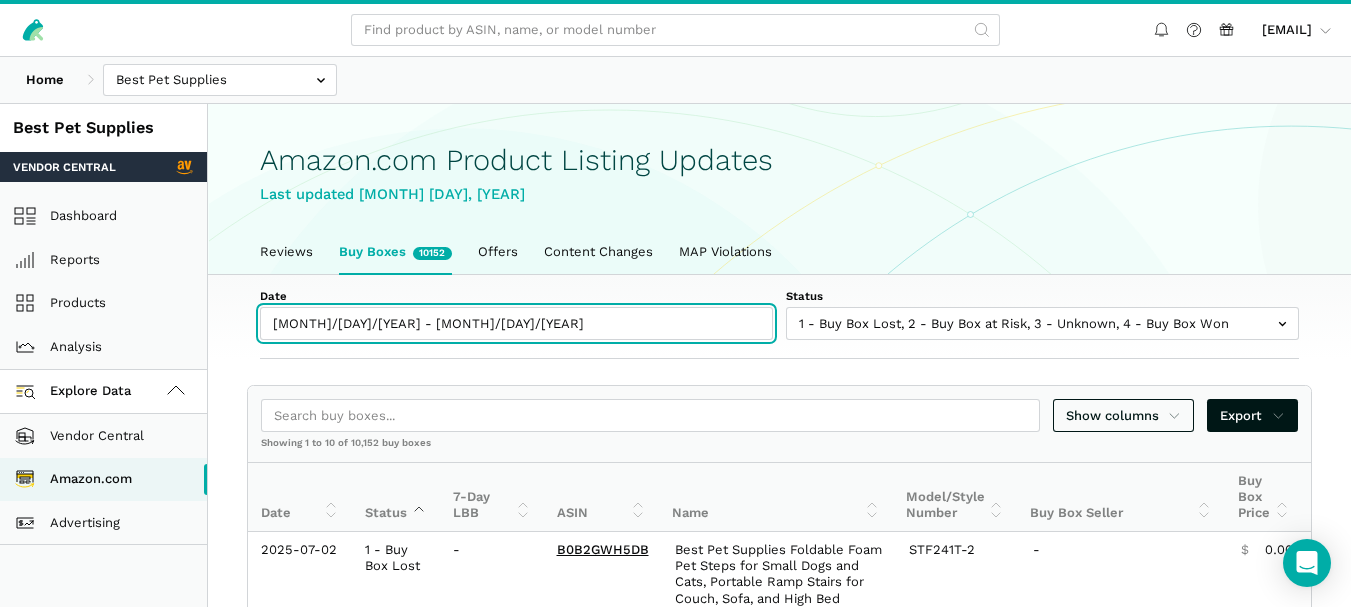 click on "[MONTH]/[DAY]/[YEAR] - [MONTH]/[DAY]/[YEAR]" at bounding box center (516, 323) 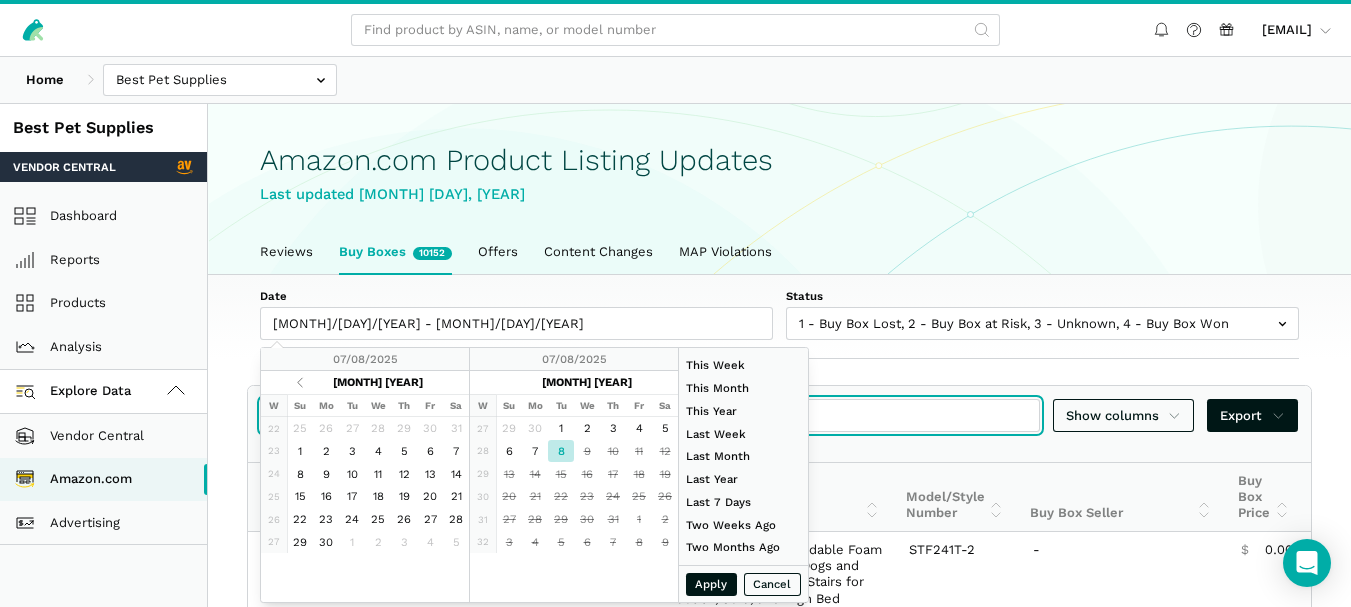 click at bounding box center [650, 415] 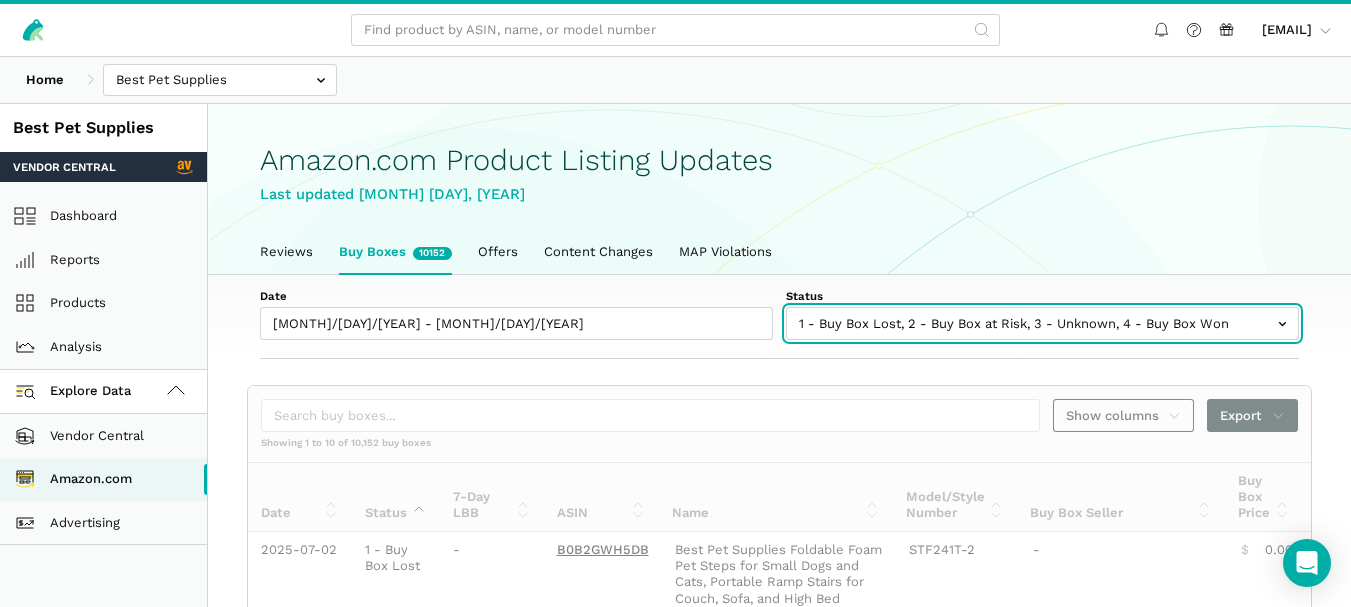 click at bounding box center (1042, 323) 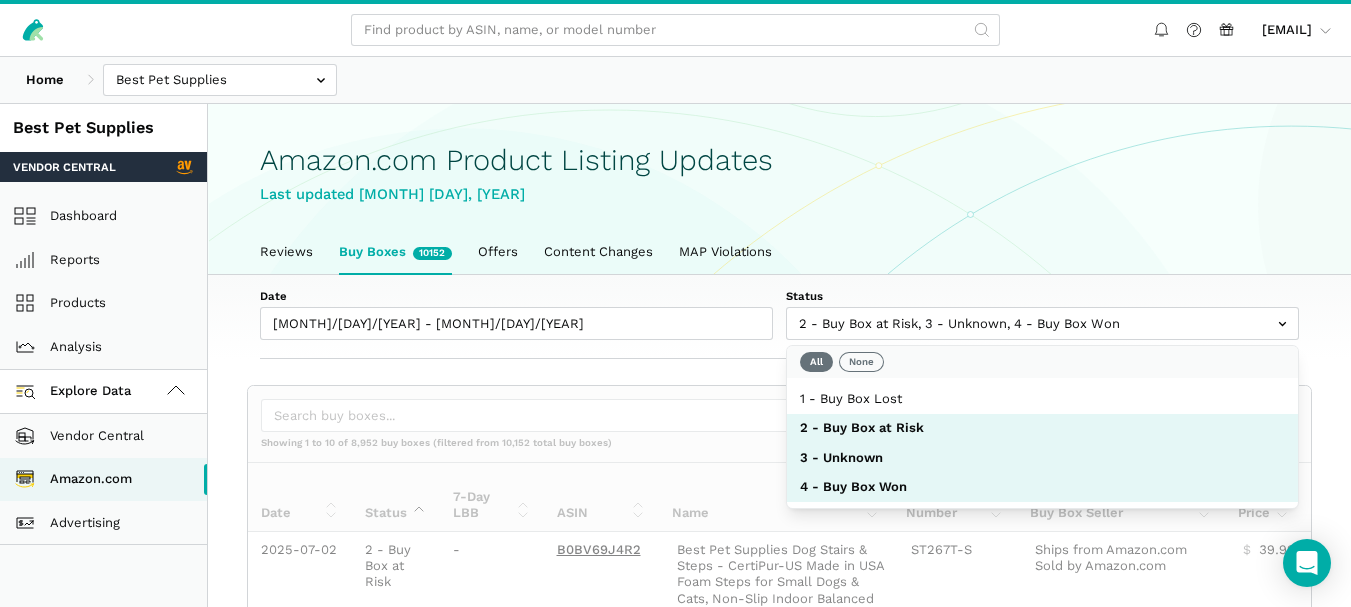 click on "Date
[MONTH]/[DAY]/[YEAR] - [MONTH]/[DAY]/[YEAR]
Status
1 - Buy Box Lost
2 - Buy Box at Risk
3 - Unknown
4 - Buy Box Won" at bounding box center (779, 317) 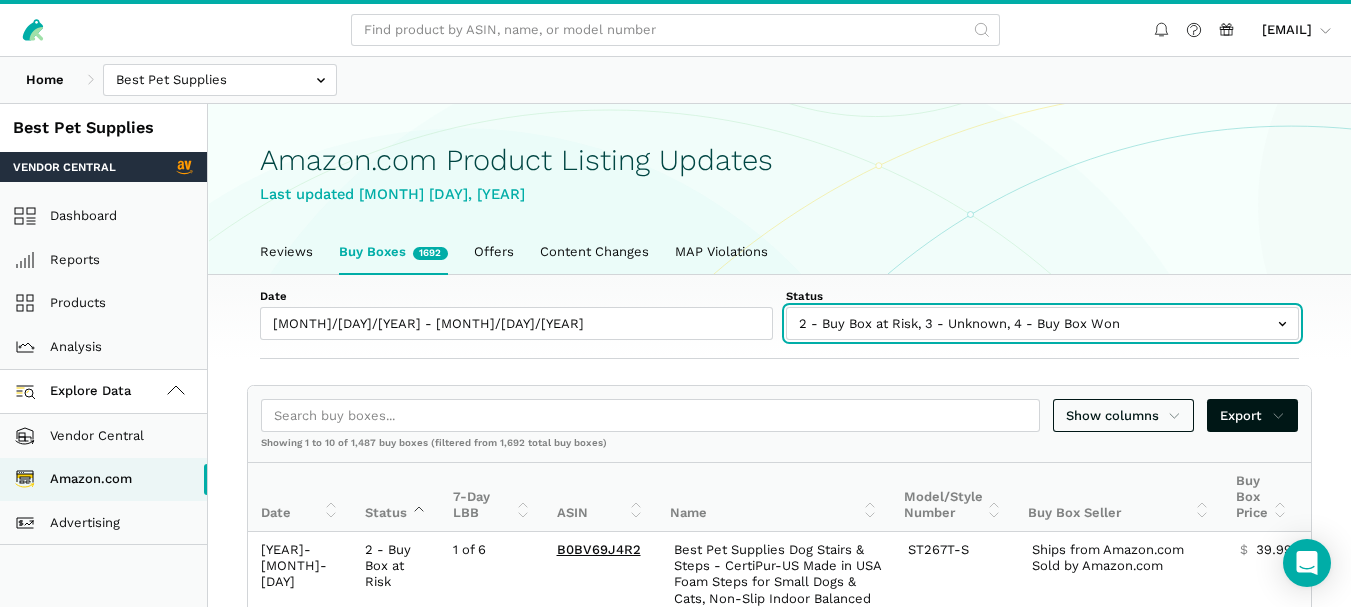 click at bounding box center (1042, 323) 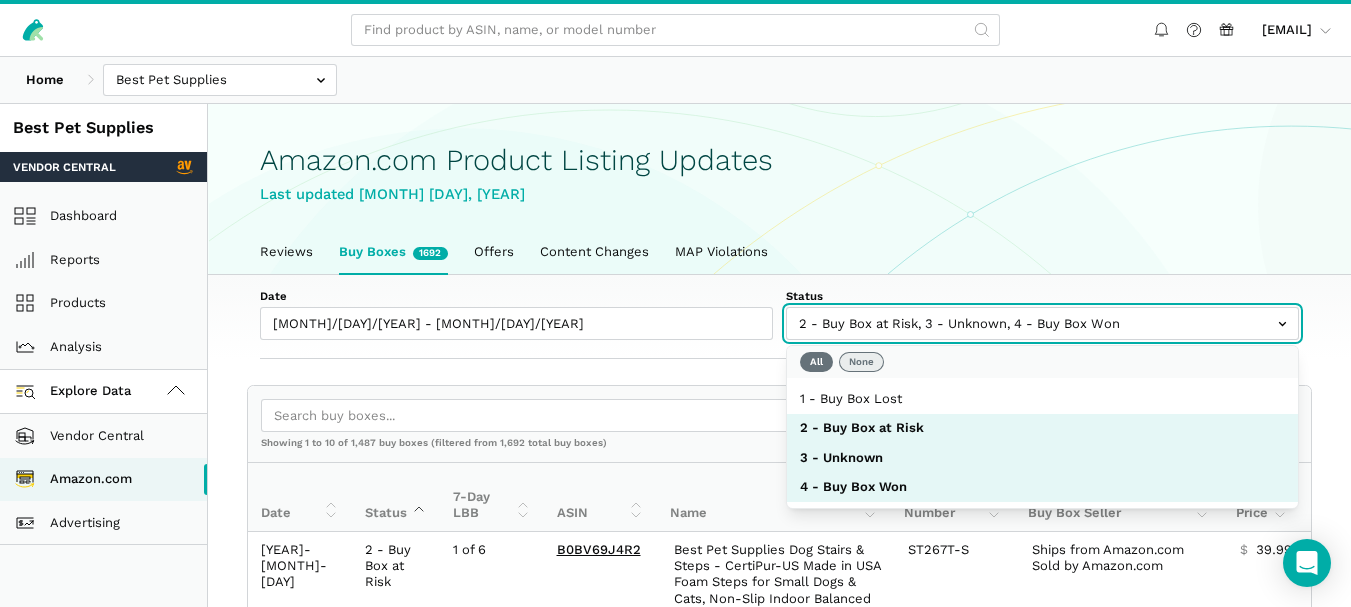 click on "None" at bounding box center [861, 362] 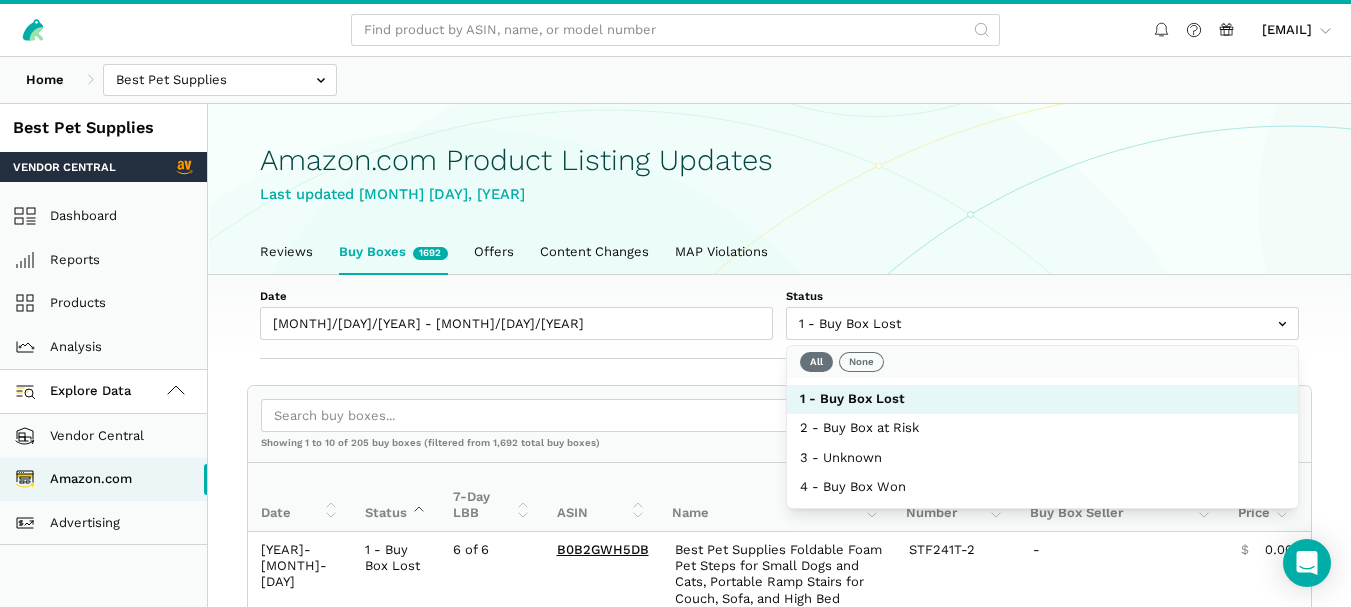 click on "Date
[MONTH]/[DAY]/[YEAR] - [MONTH]/[DAY]/[YEAR]
Status
1 - Buy Box Lost
2 - Buy Box at Risk
3 - Unknown
4 - Buy Box Won" at bounding box center [779, 317] 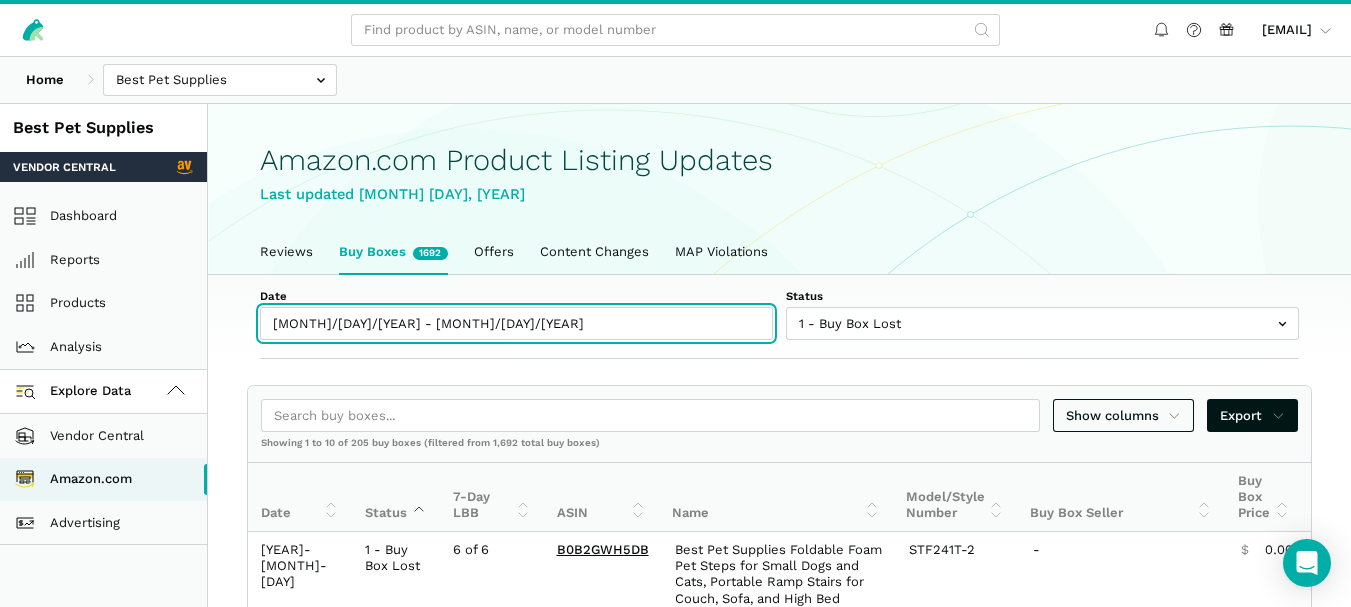 click on "[MONTH]/[DAY]/[YEAR] - [MONTH]/[DAY]/[YEAR]" at bounding box center [516, 323] 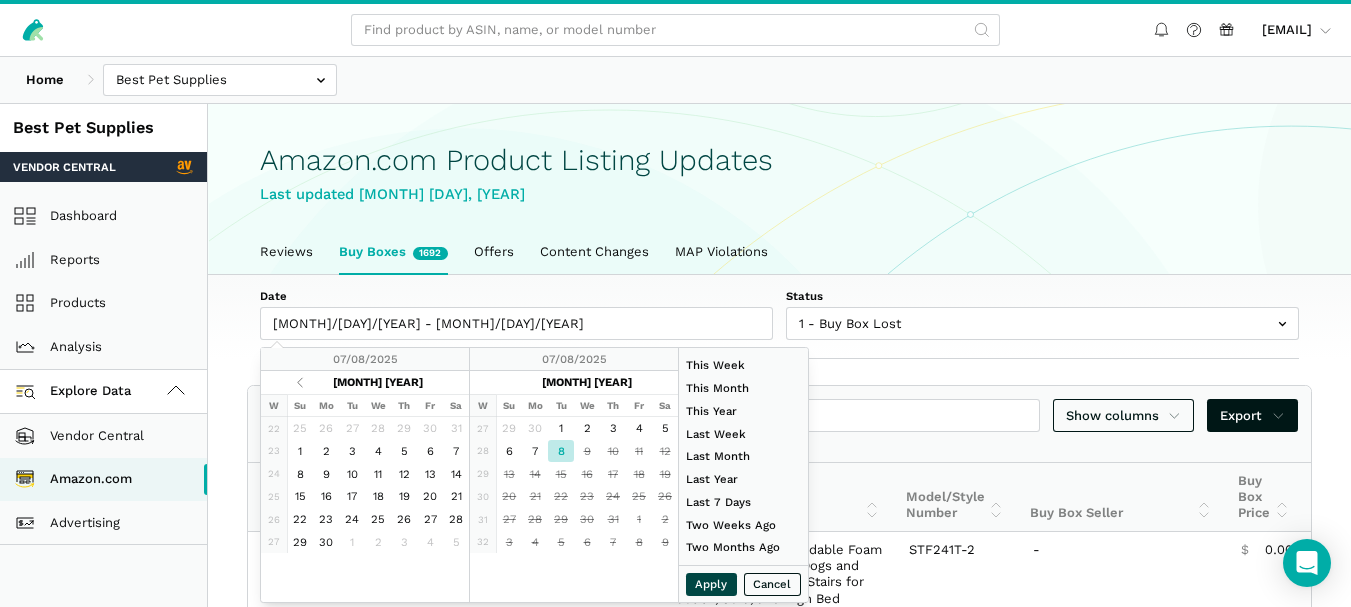 click on "Apply" at bounding box center [712, 584] 